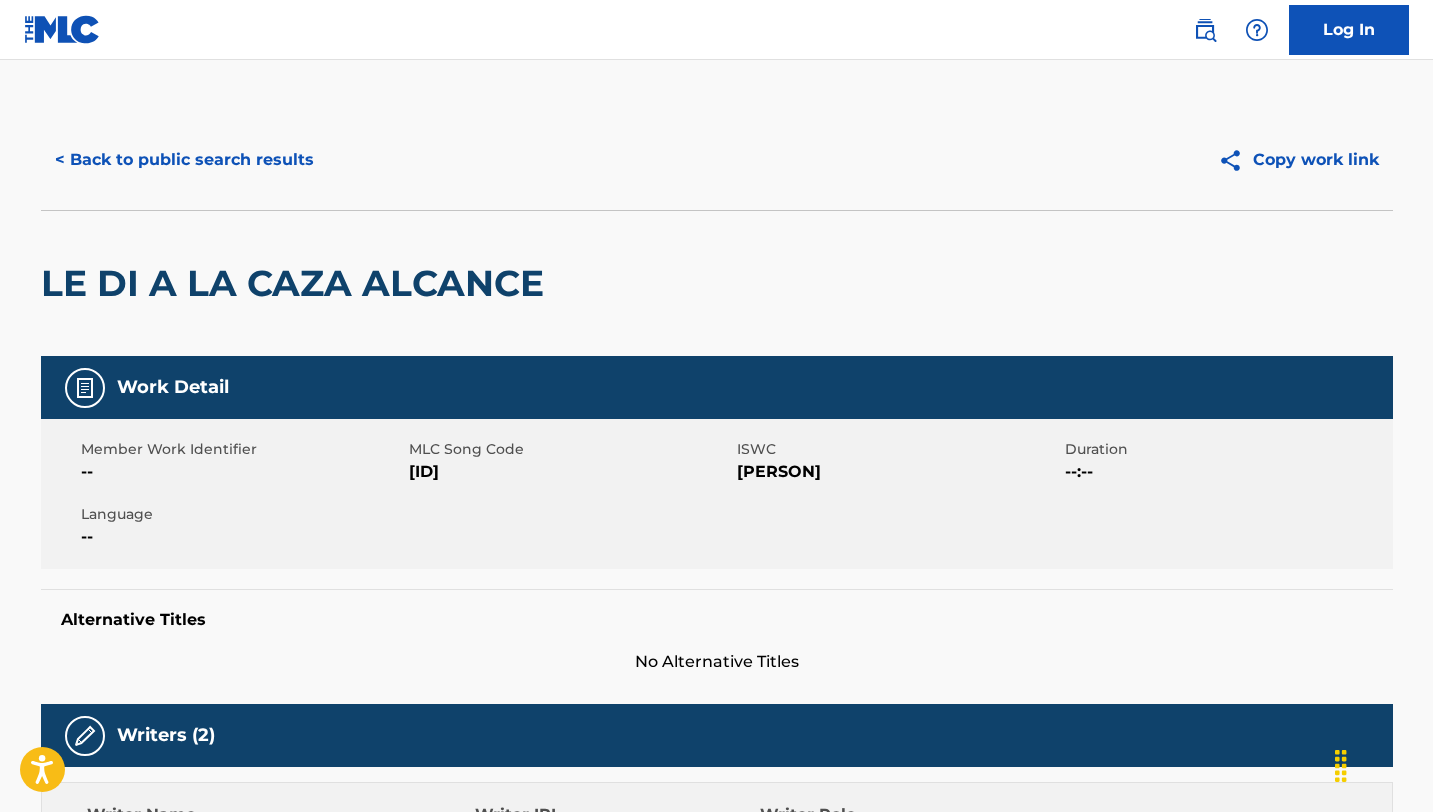 scroll, scrollTop: 0, scrollLeft: 0, axis: both 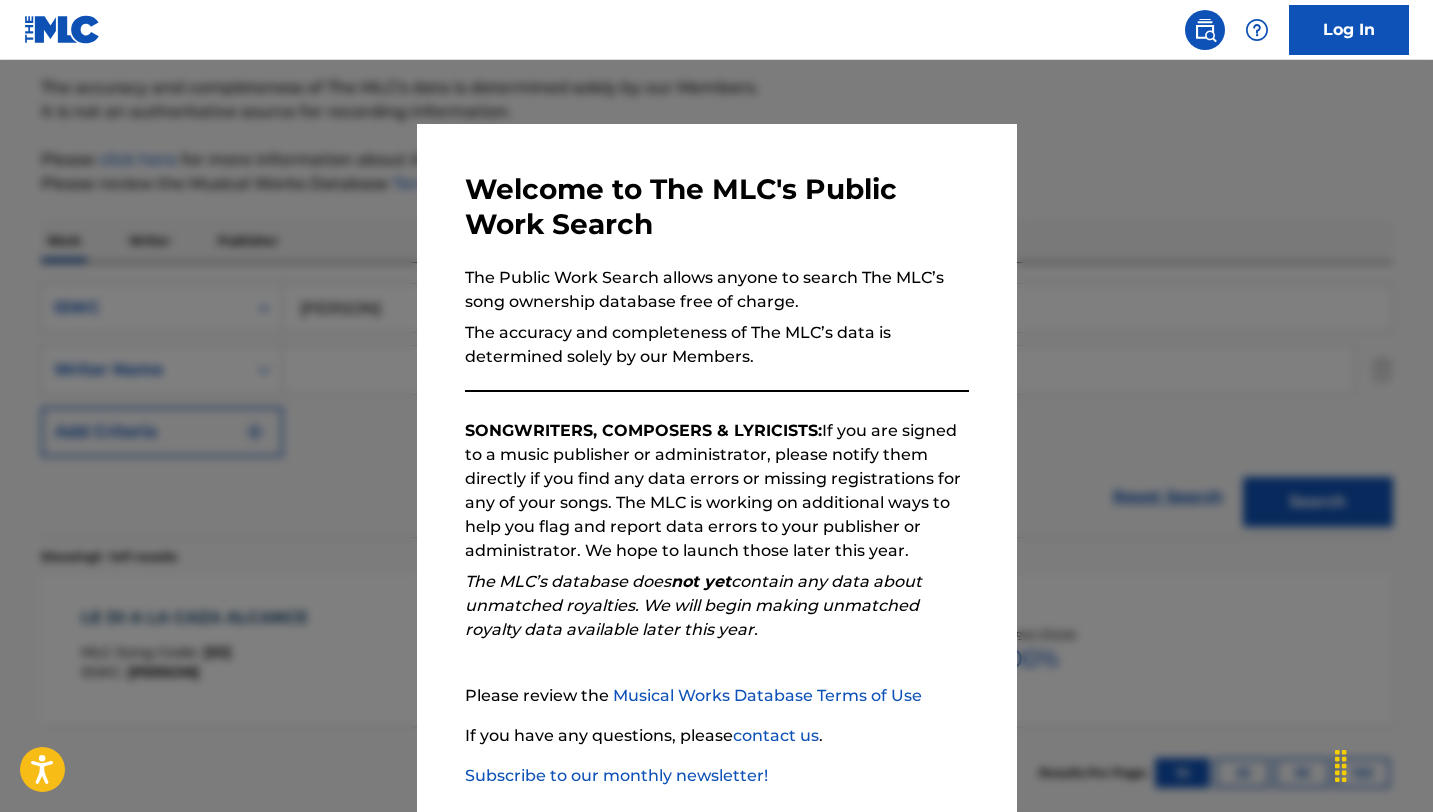 click at bounding box center [716, 466] 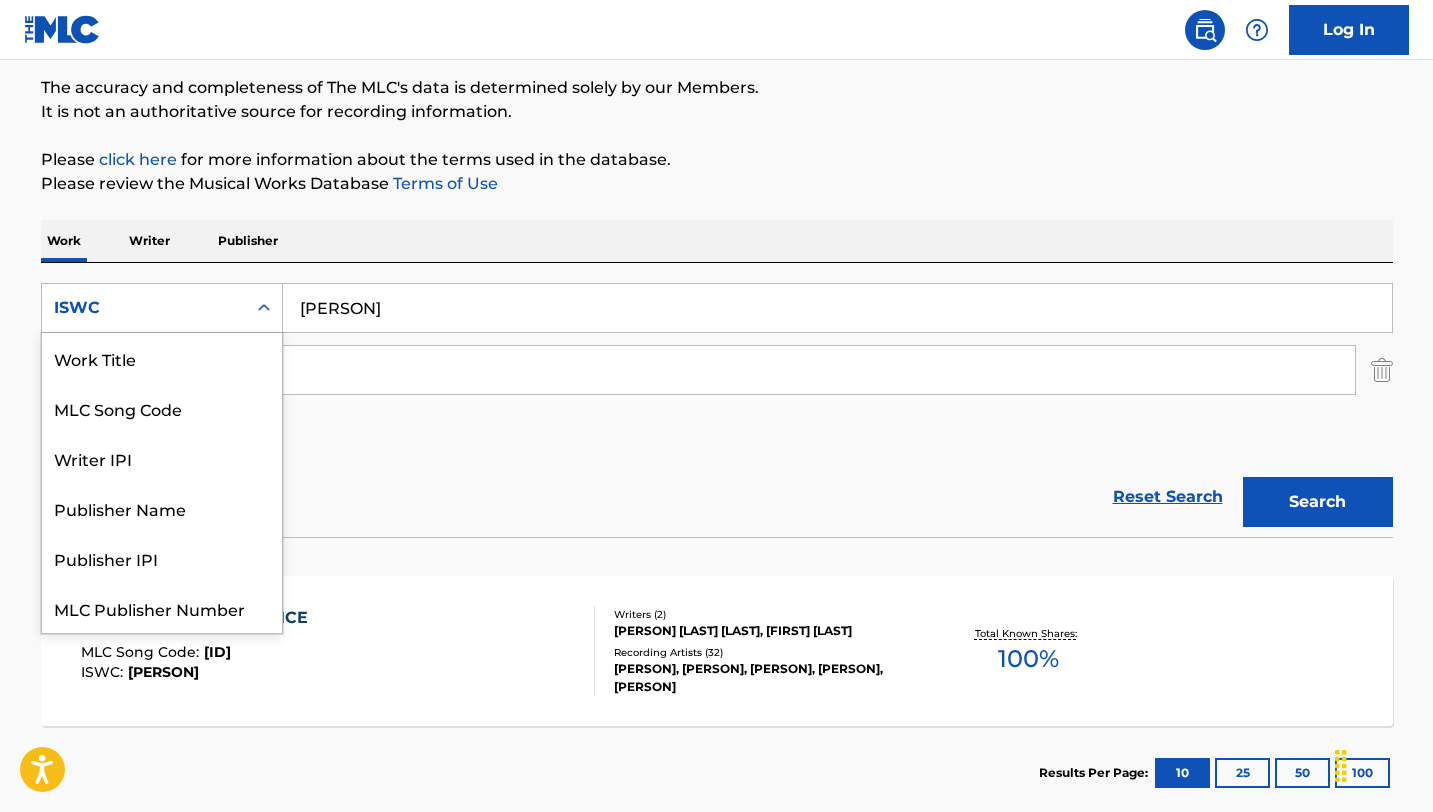click on "ISWC" at bounding box center [144, 308] 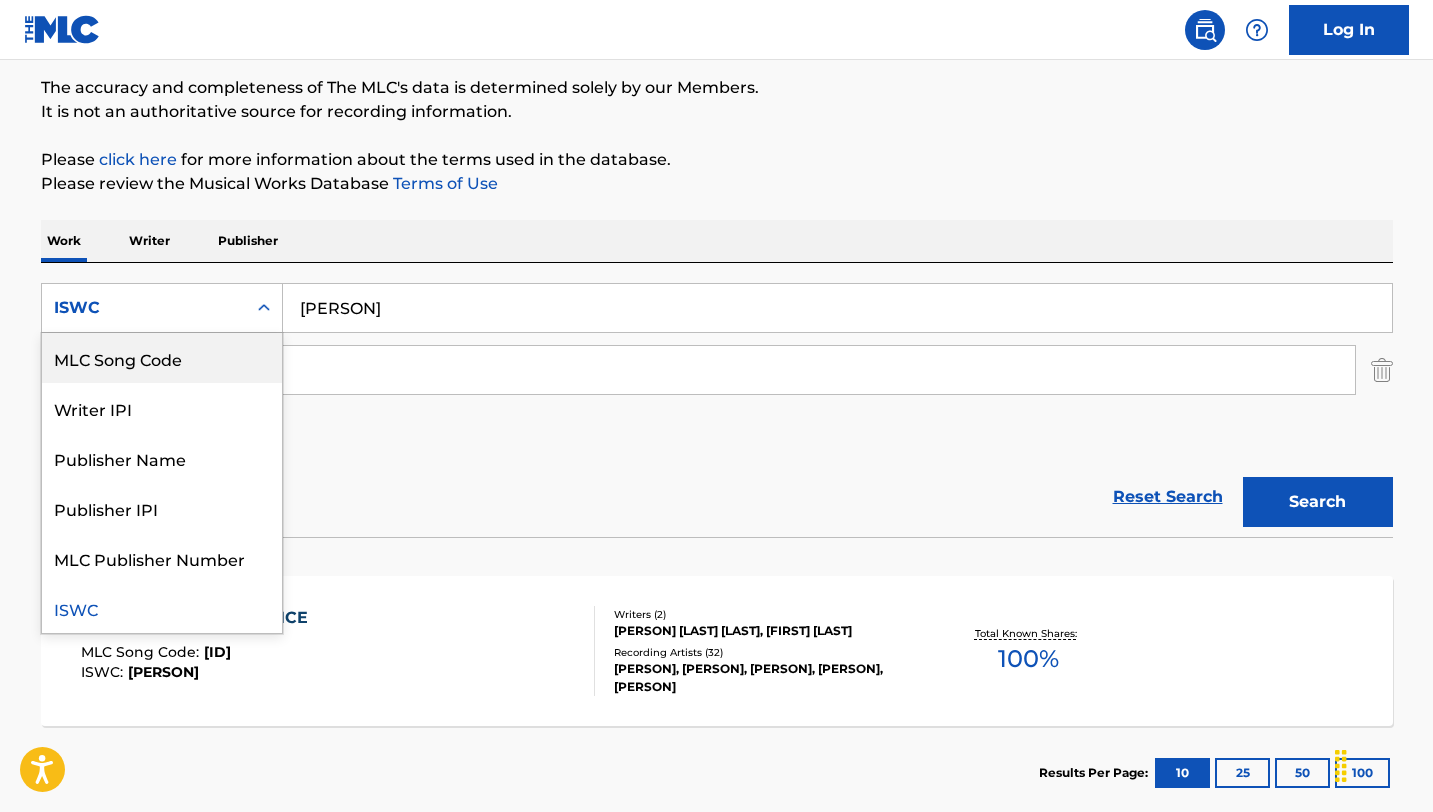 scroll, scrollTop: 0, scrollLeft: 0, axis: both 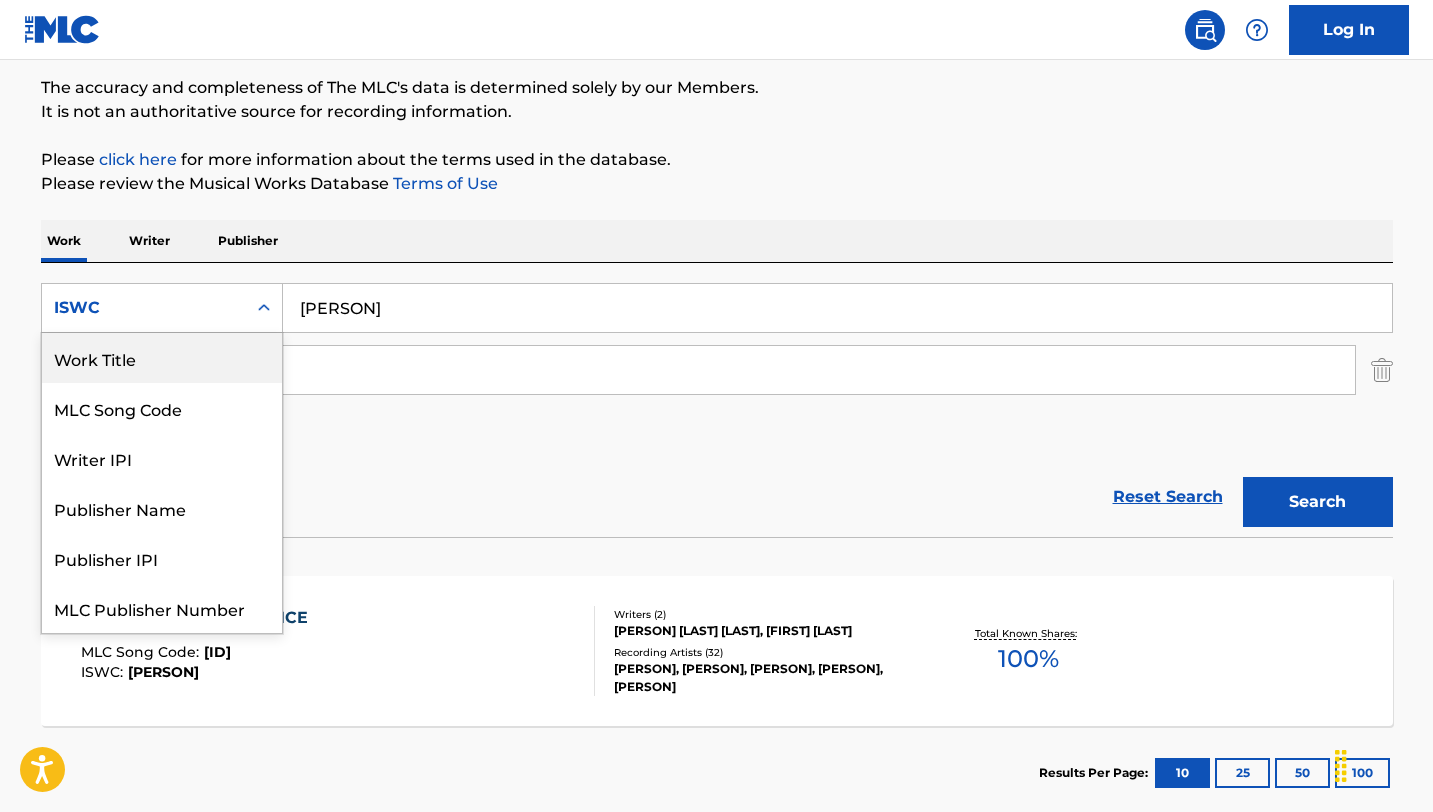 click on "Work Title" at bounding box center (162, 358) 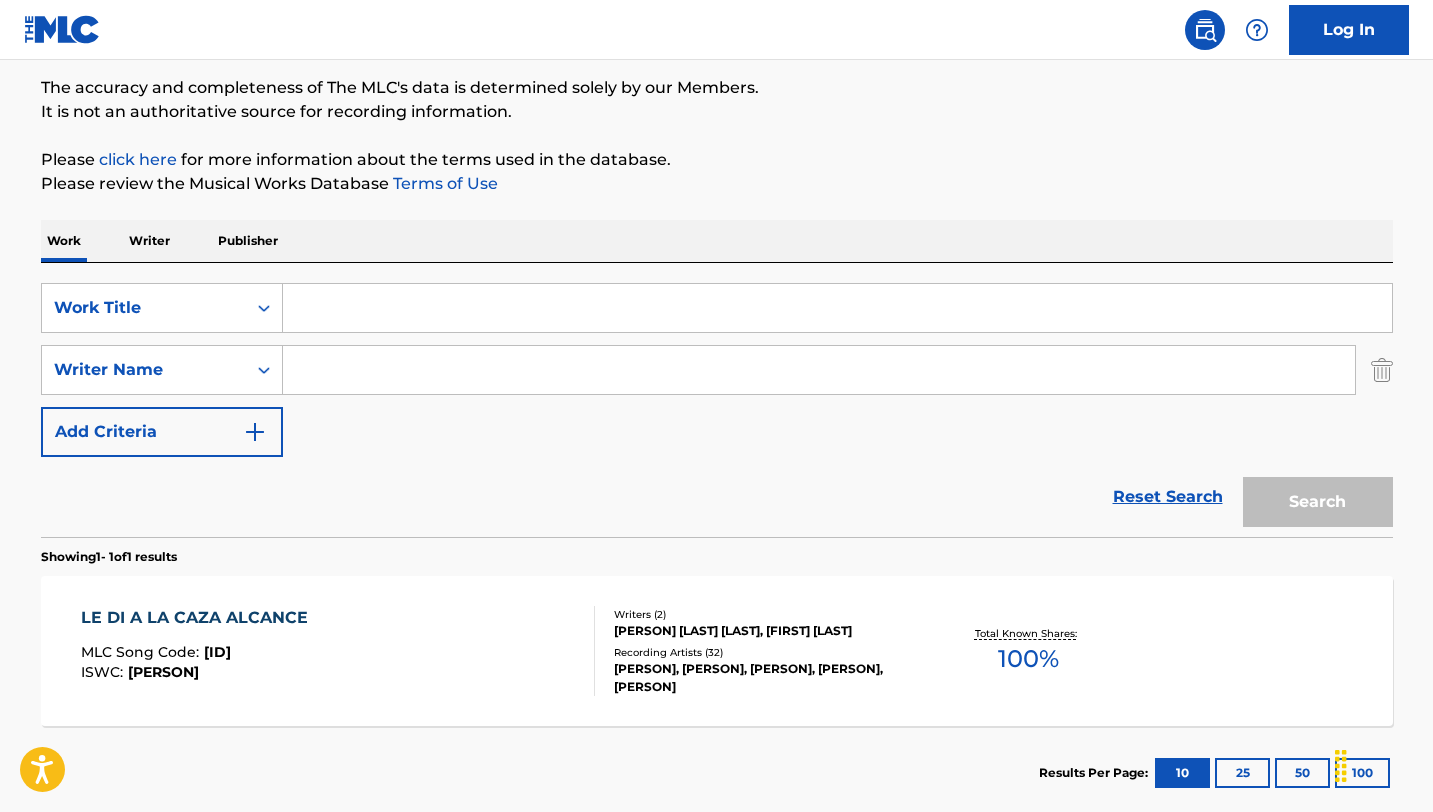 click at bounding box center (837, 308) 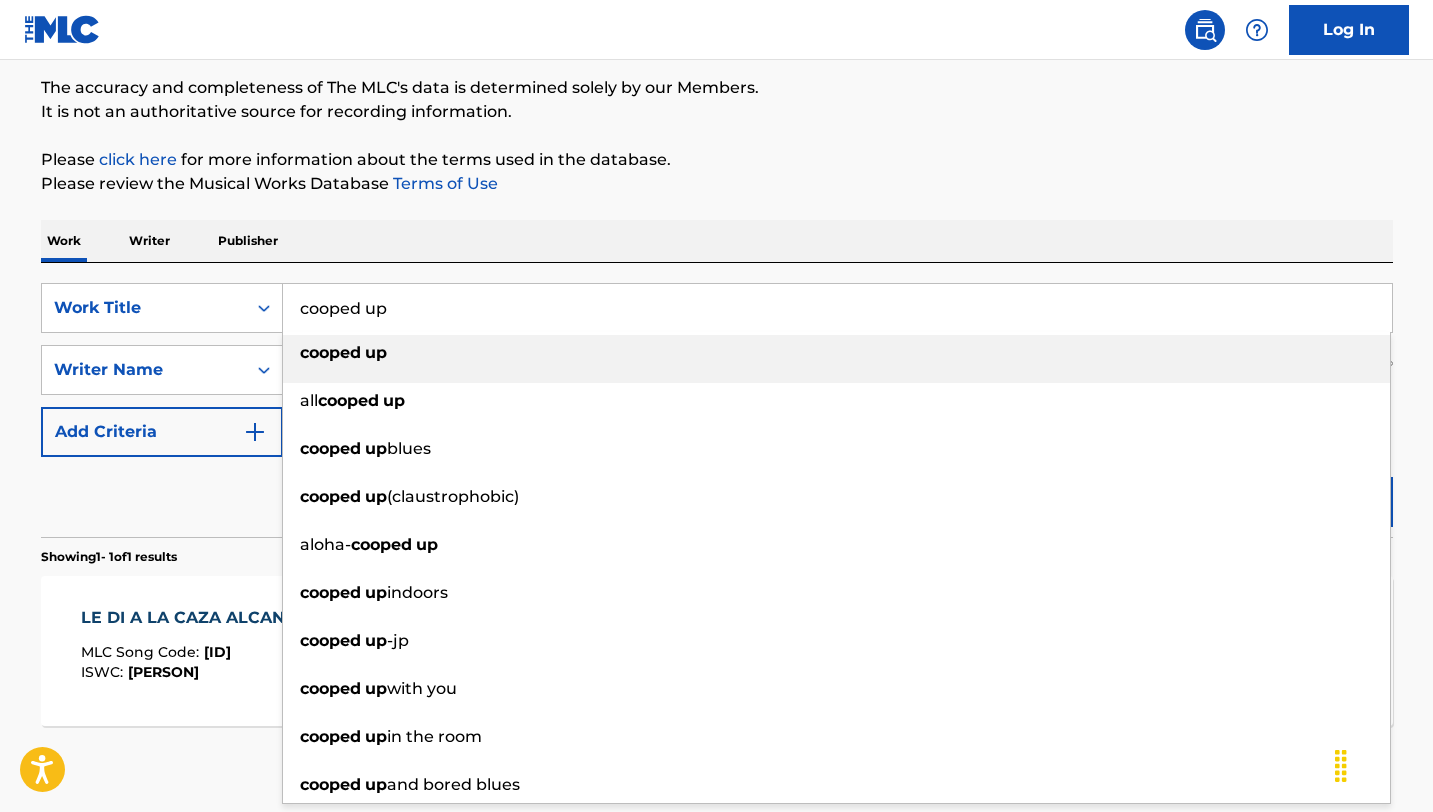 click on "cooped   up" at bounding box center [836, 353] 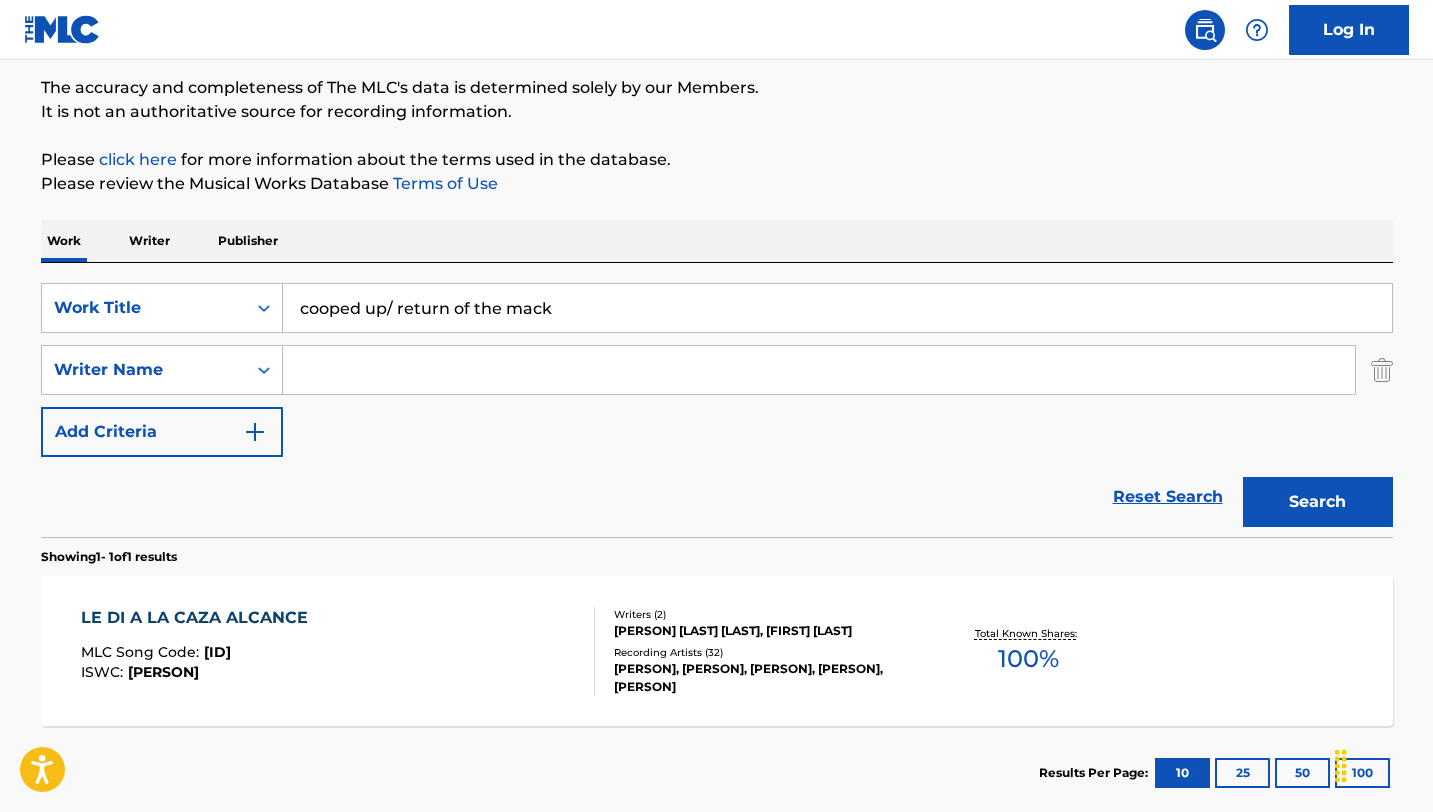 type on "cooped up/ return of the mack" 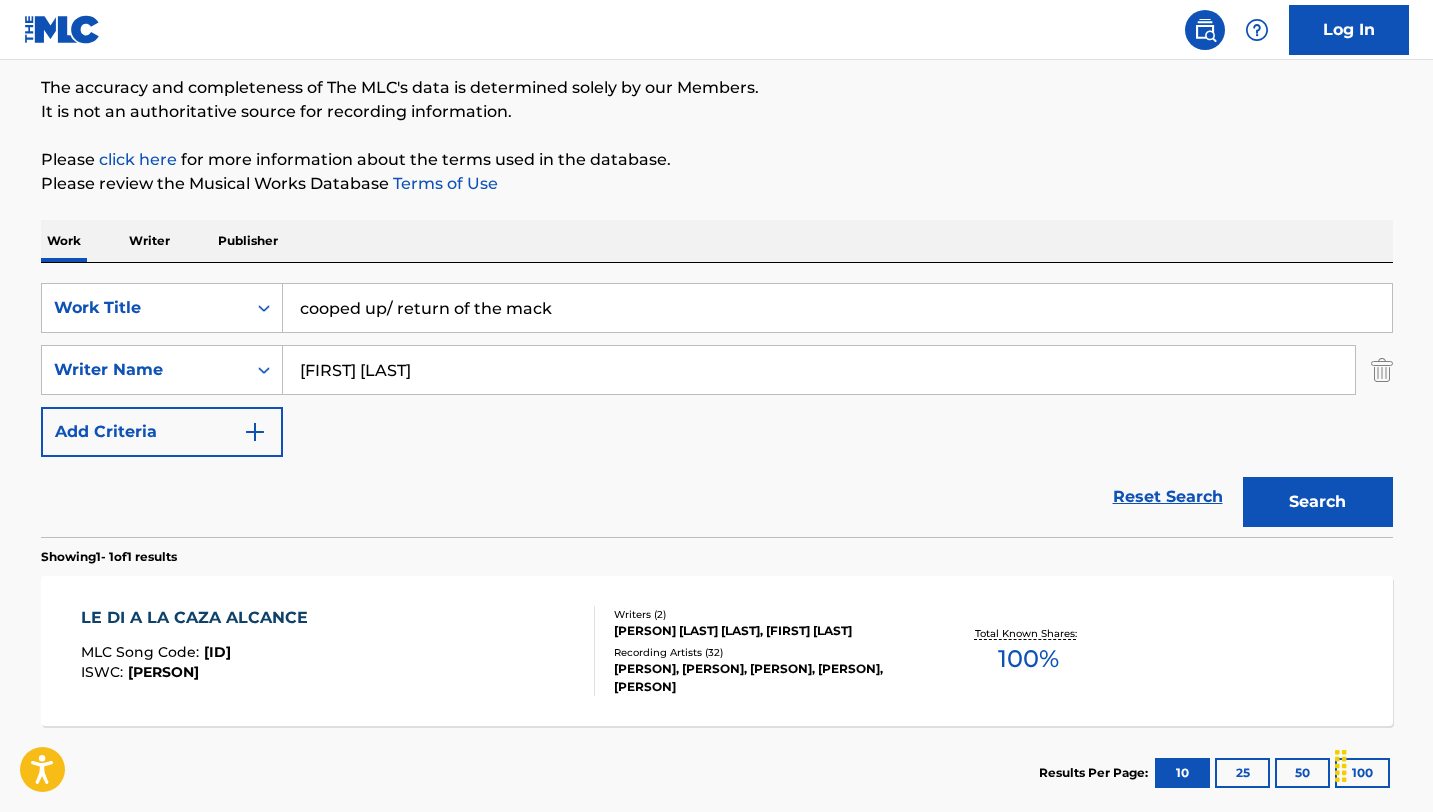 type on "[FIRST] [LAST]" 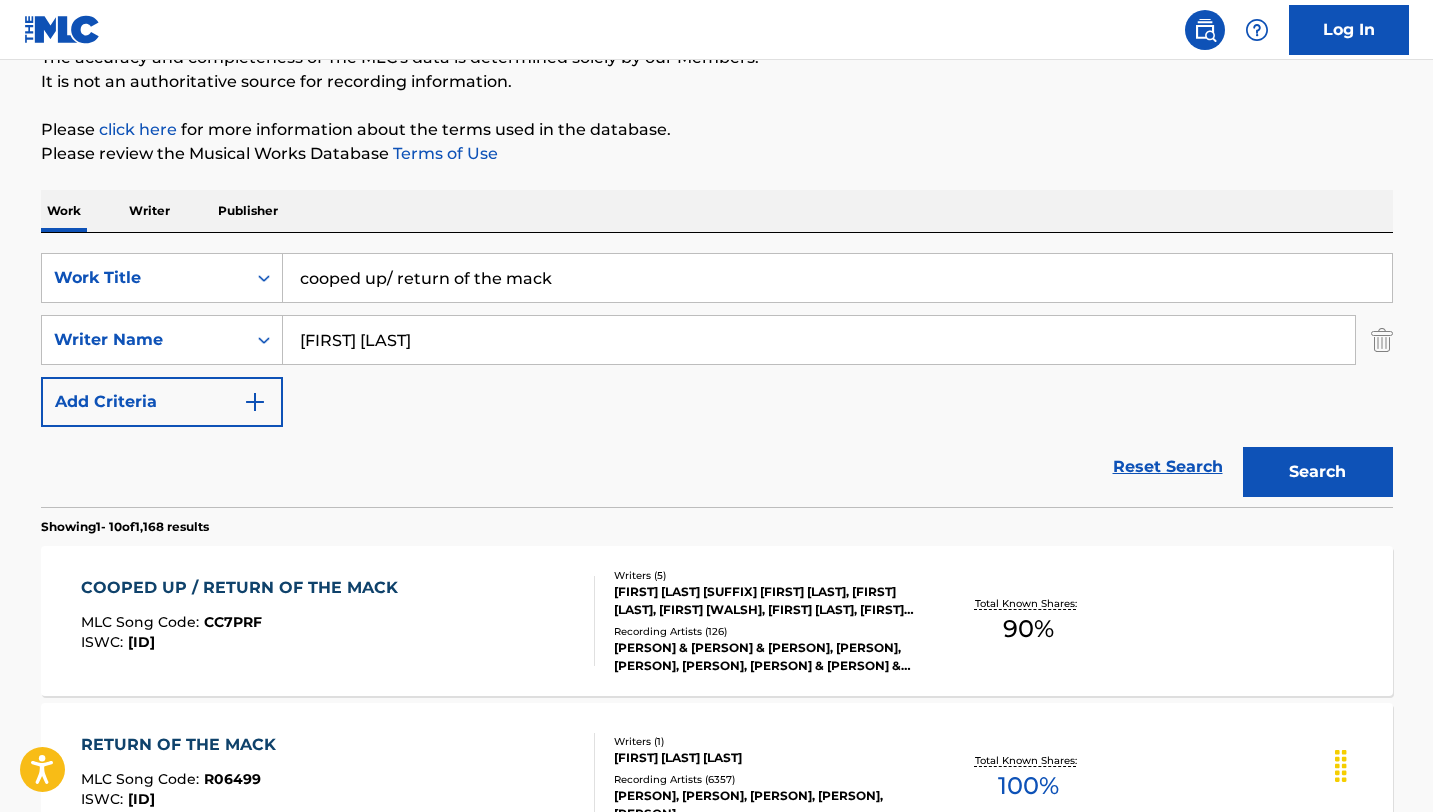scroll, scrollTop: 297, scrollLeft: 0, axis: vertical 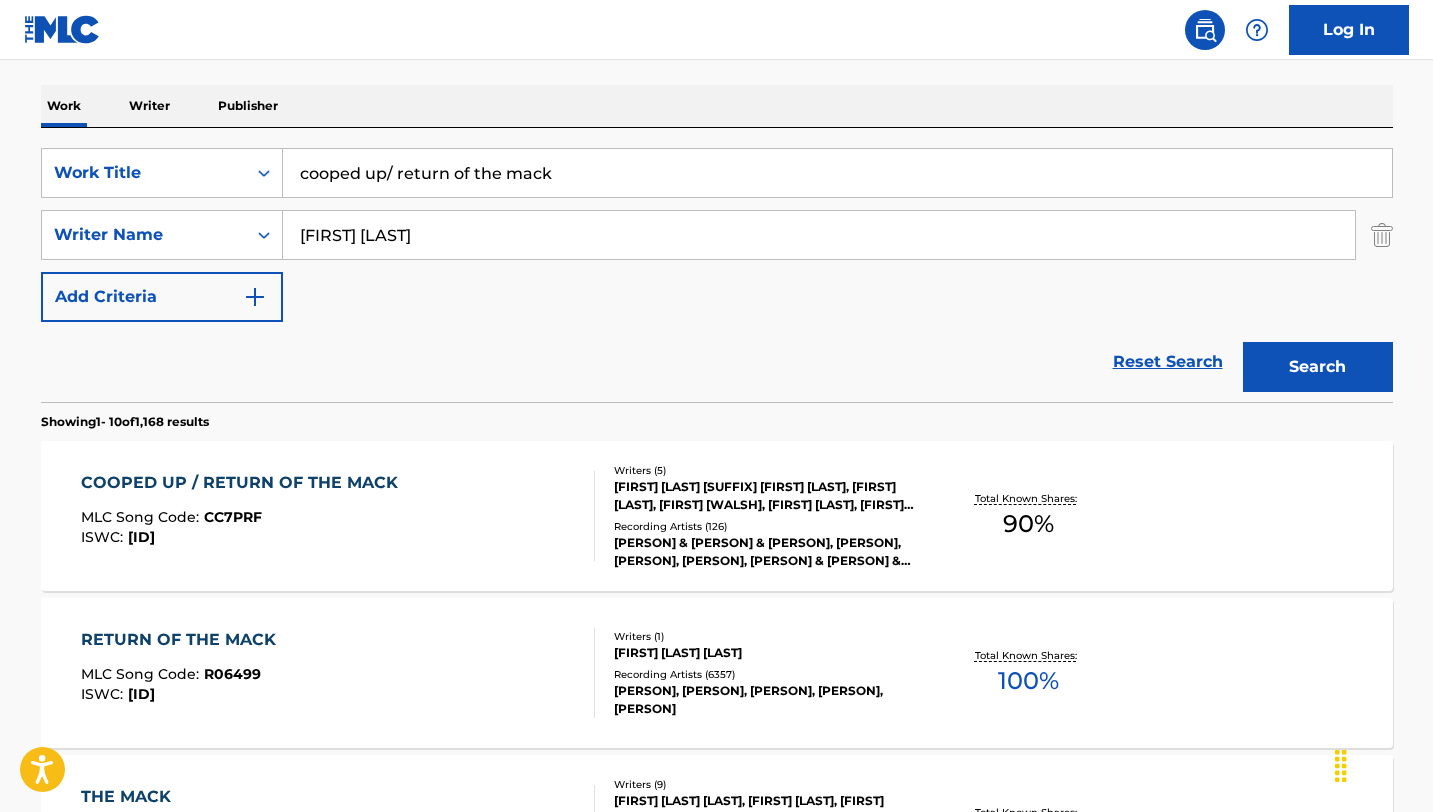 click on "[TITLE] MLC Song Code : [ID] ISWC : [ID]" at bounding box center [338, 516] 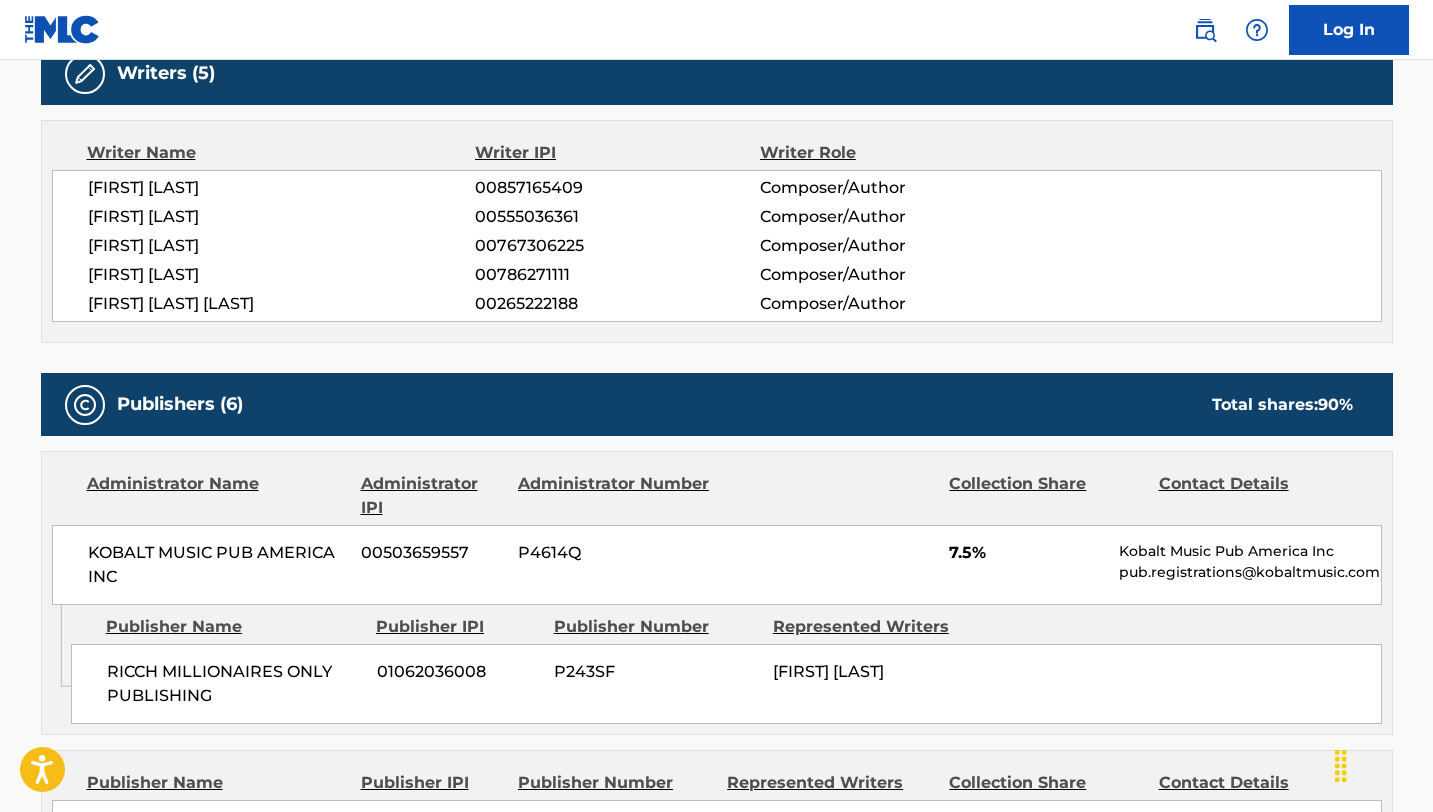 scroll, scrollTop: 0, scrollLeft: 0, axis: both 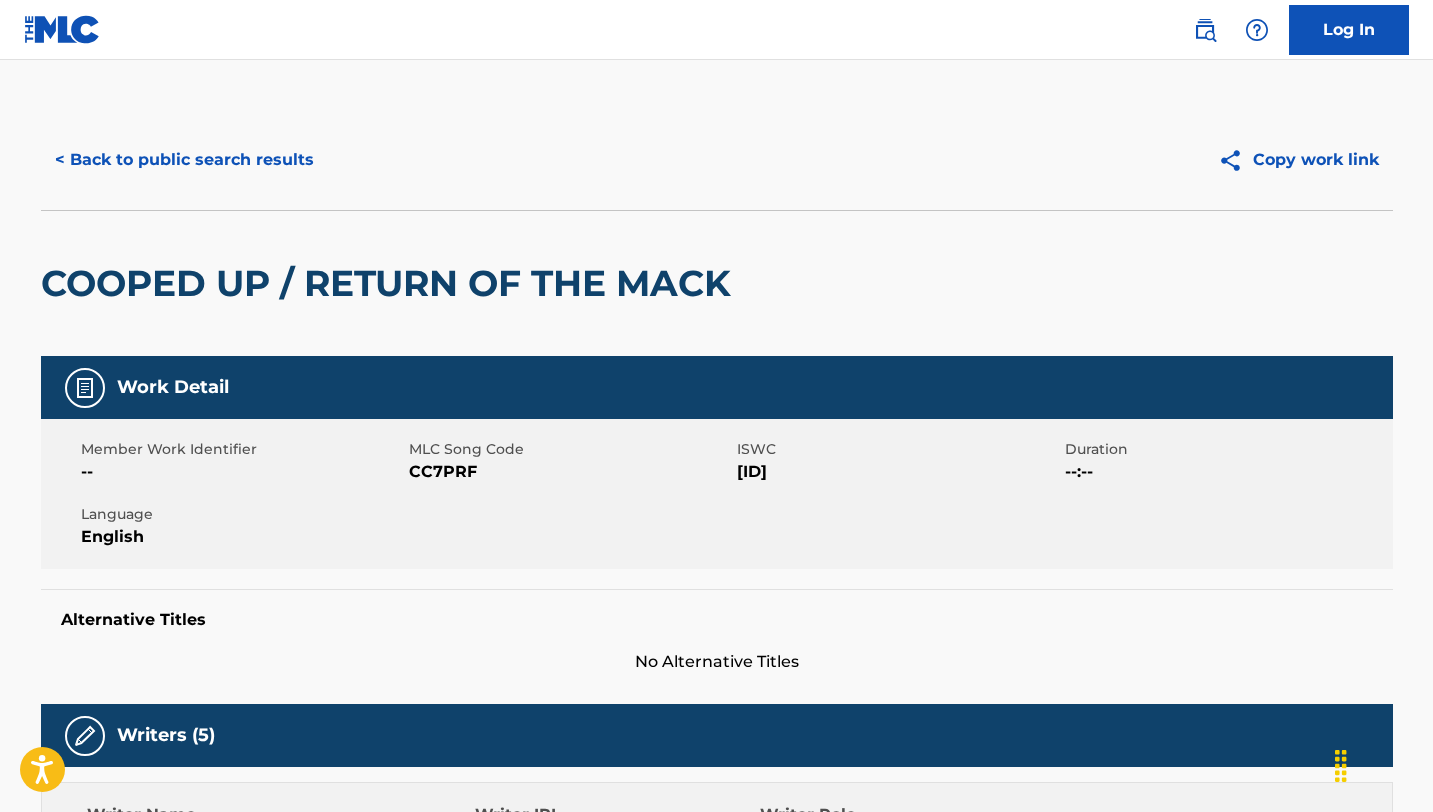 drag, startPoint x: 865, startPoint y: 465, endPoint x: 732, endPoint y: 467, distance: 133.01503 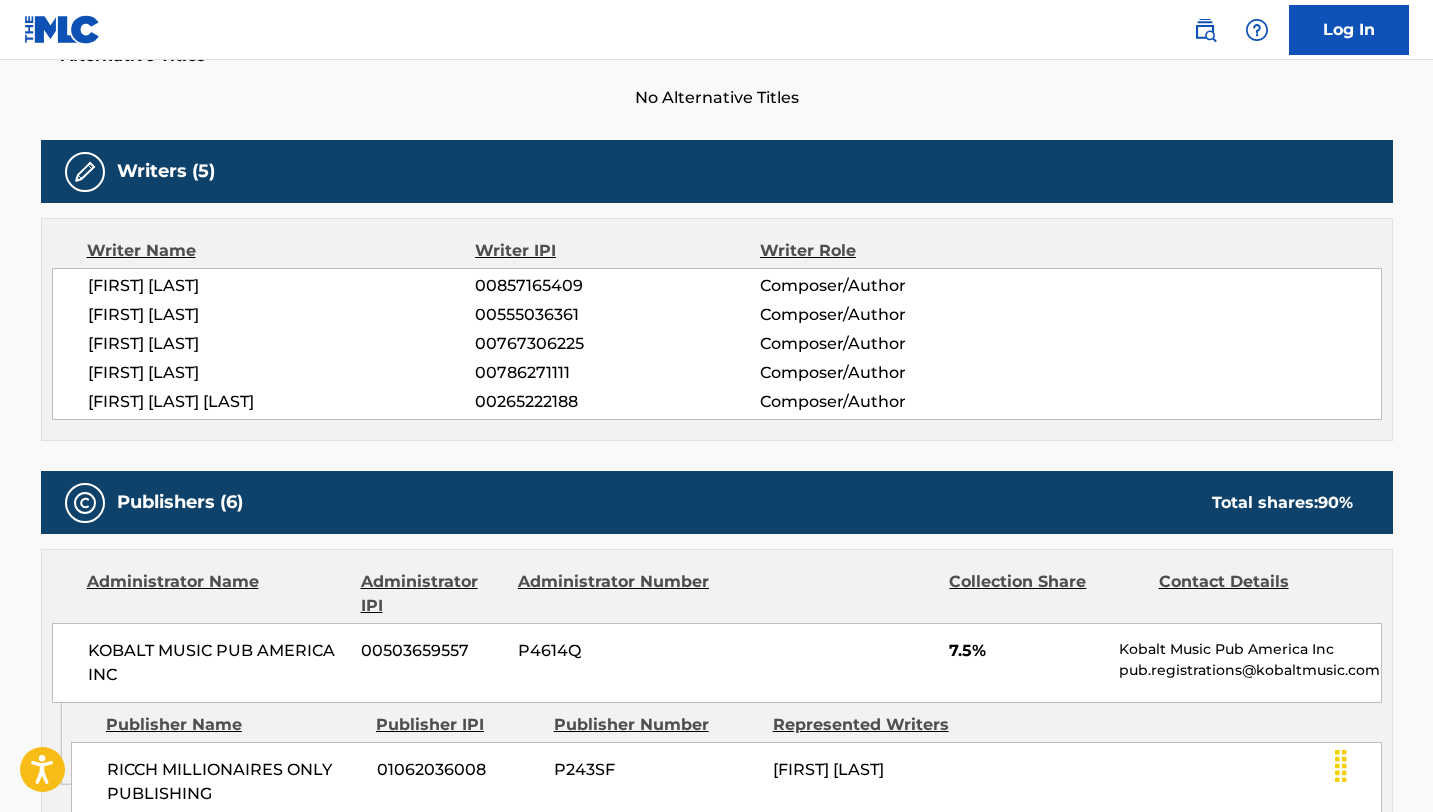 scroll, scrollTop: 0, scrollLeft: 0, axis: both 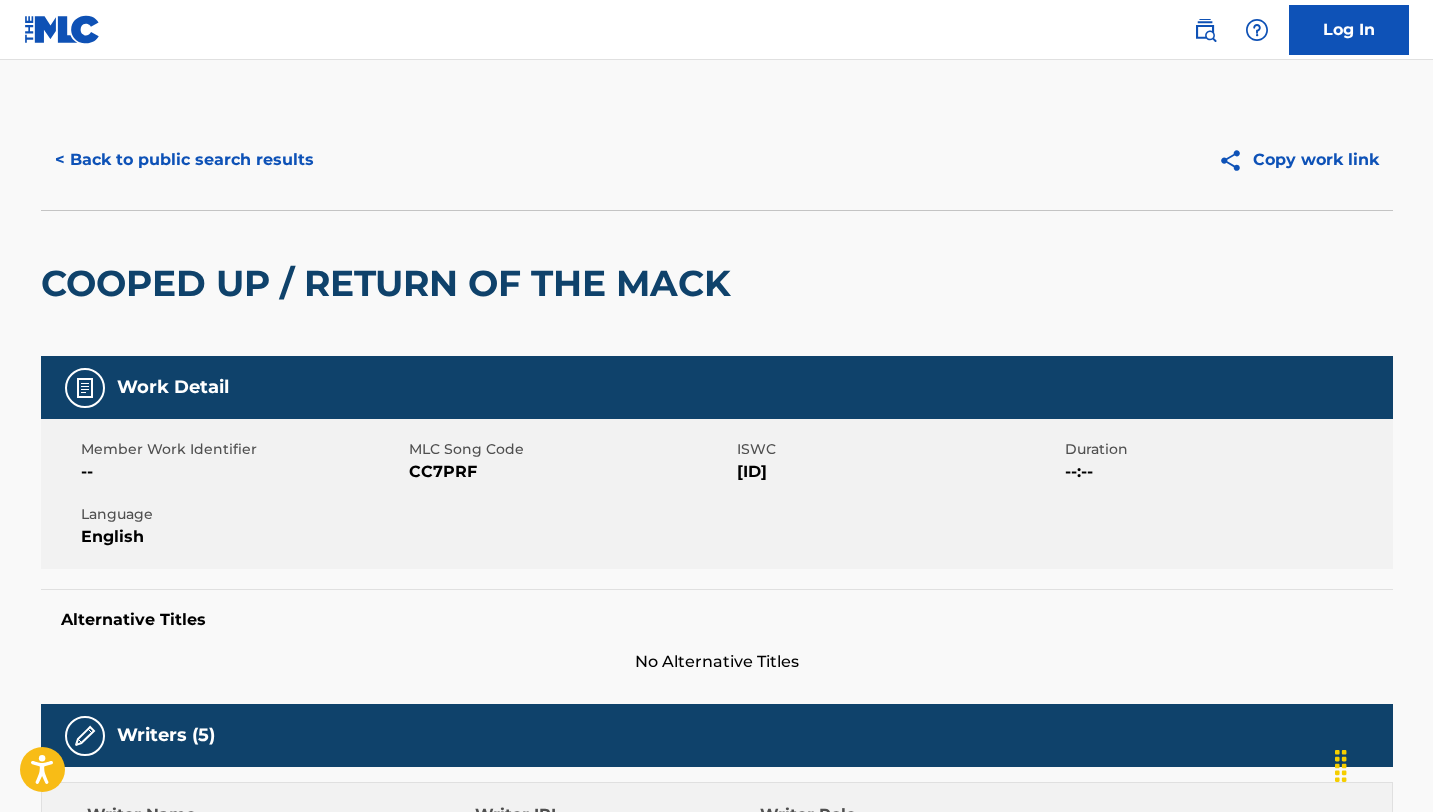 copy on "[ID]" 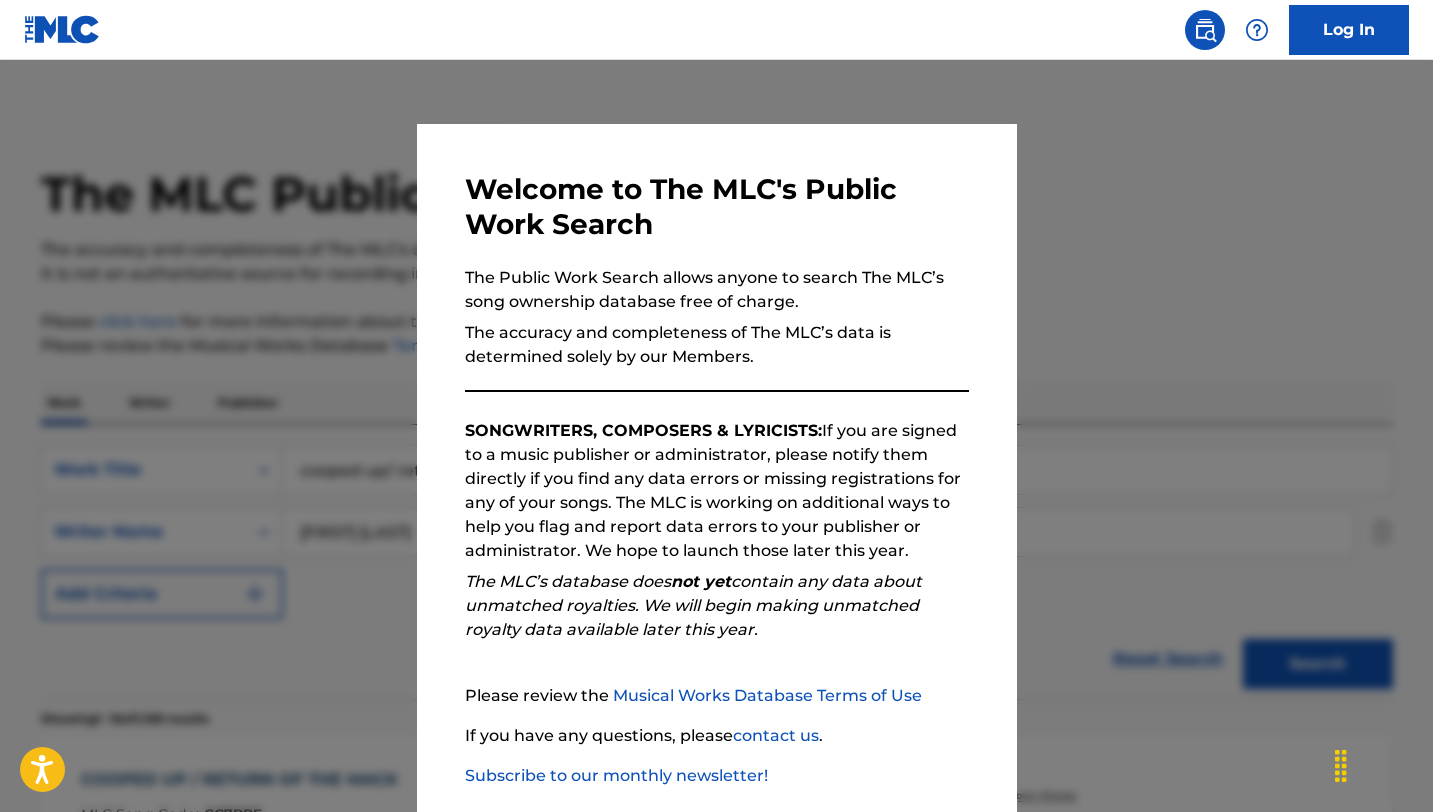 scroll, scrollTop: 297, scrollLeft: 0, axis: vertical 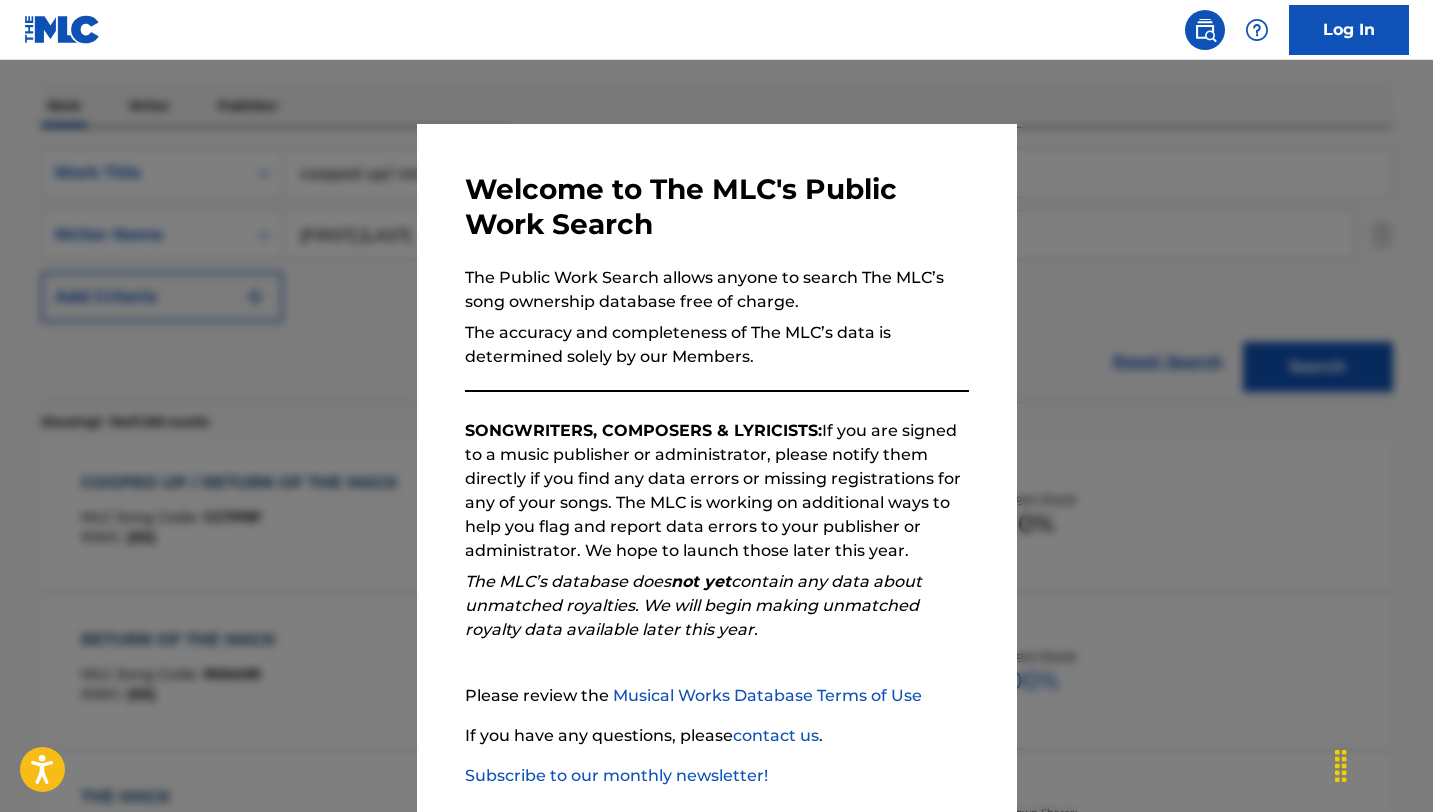 click at bounding box center (716, 466) 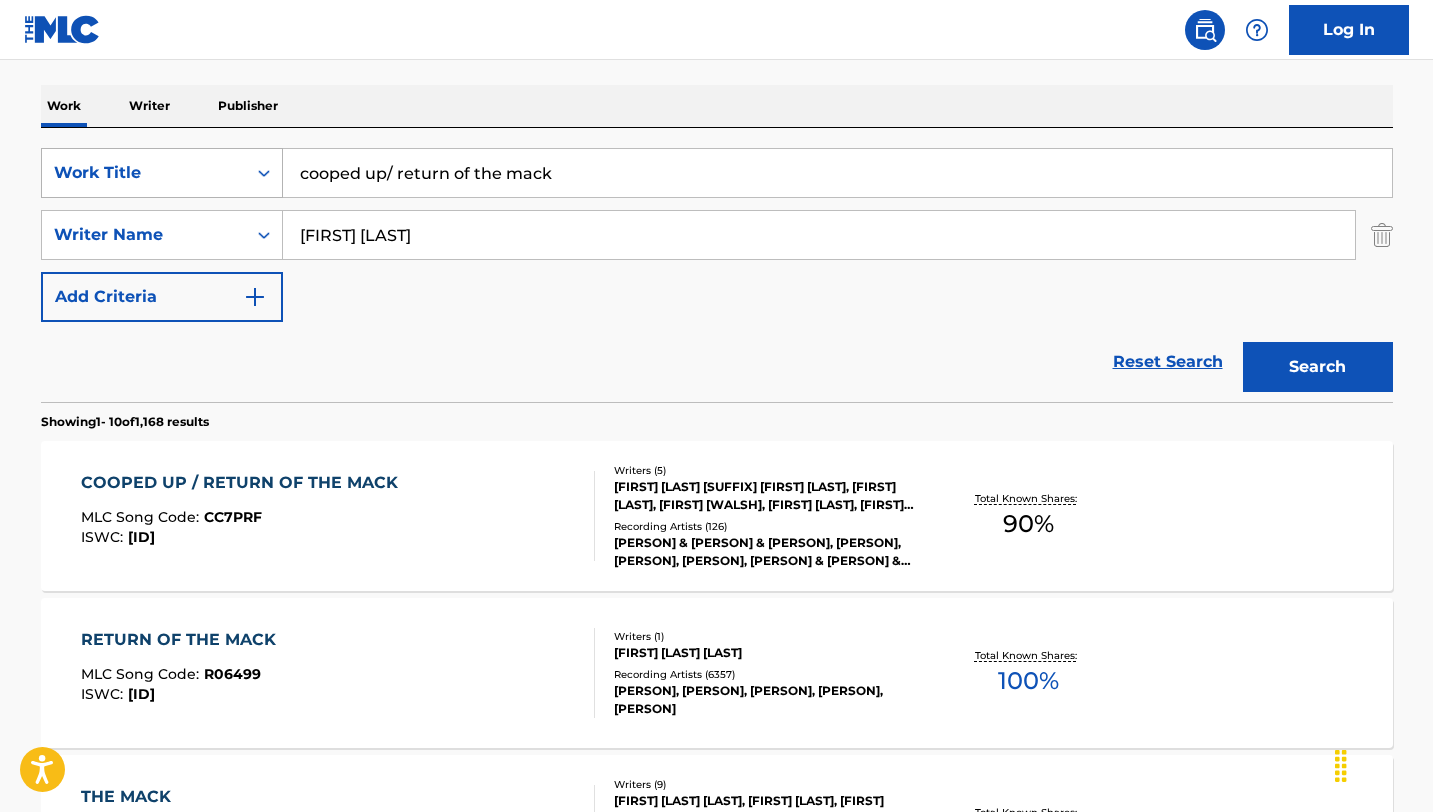drag, startPoint x: 568, startPoint y: 178, endPoint x: 234, endPoint y: 163, distance: 334.33667 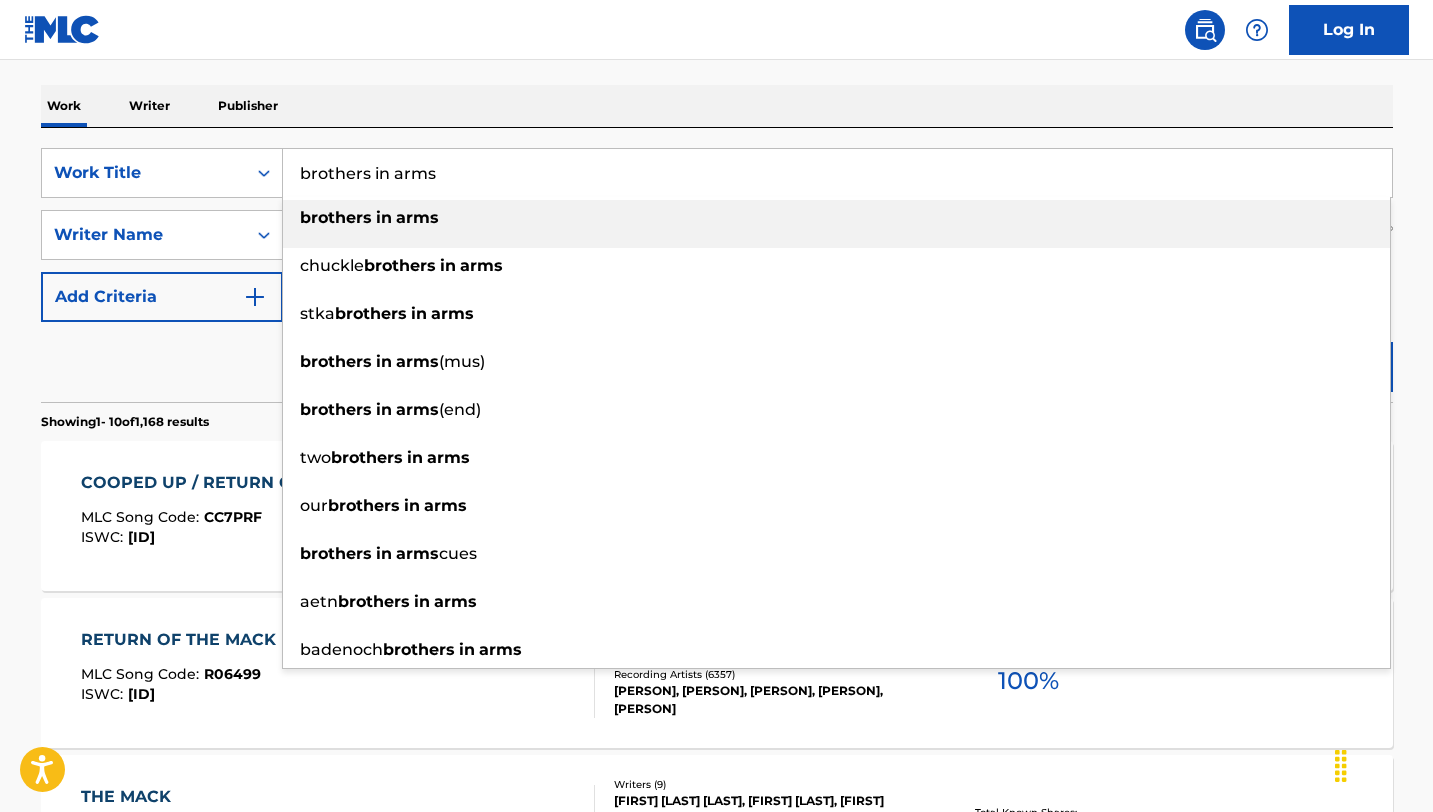 type on "brothers in arms" 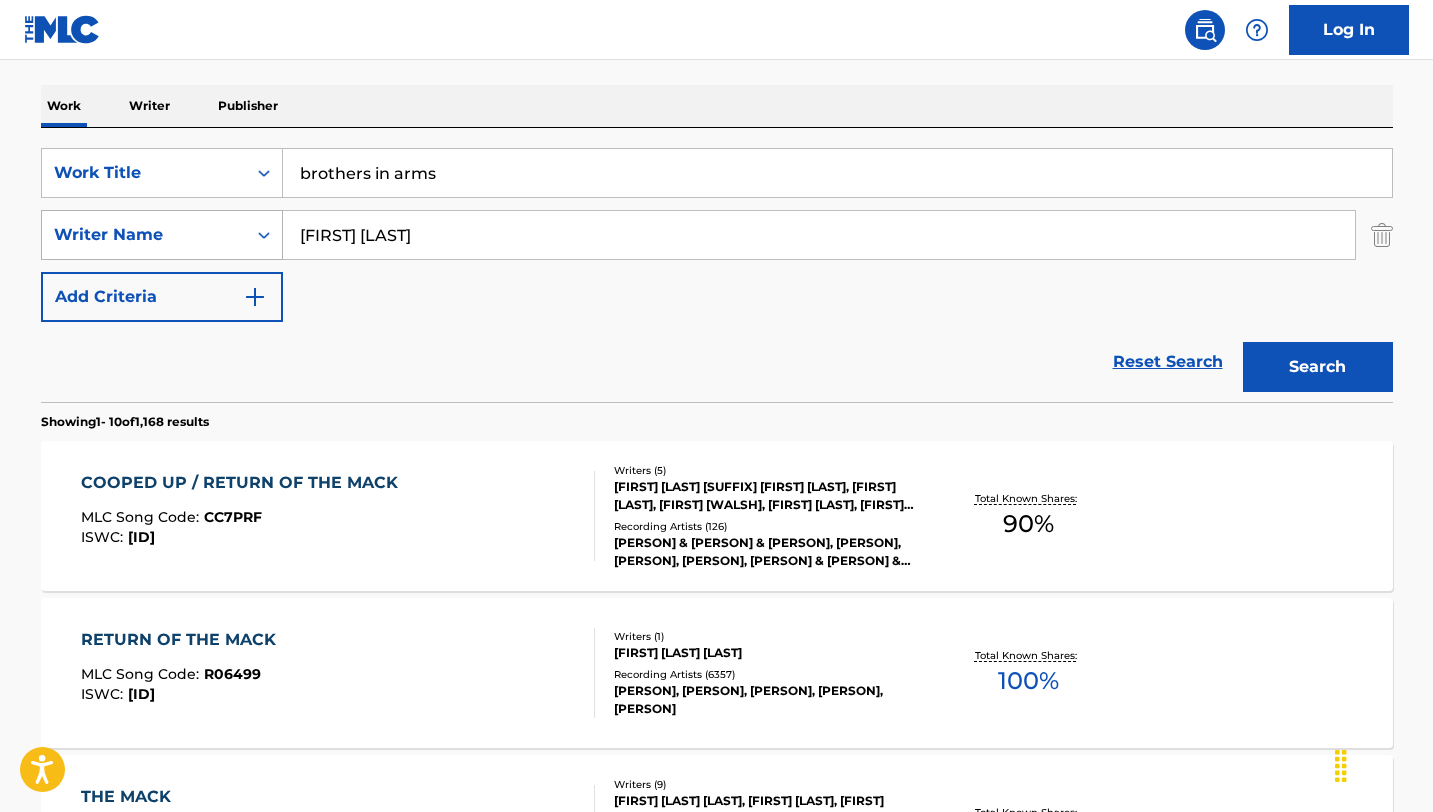 drag, startPoint x: 436, startPoint y: 244, endPoint x: 215, endPoint y: 225, distance: 221.81523 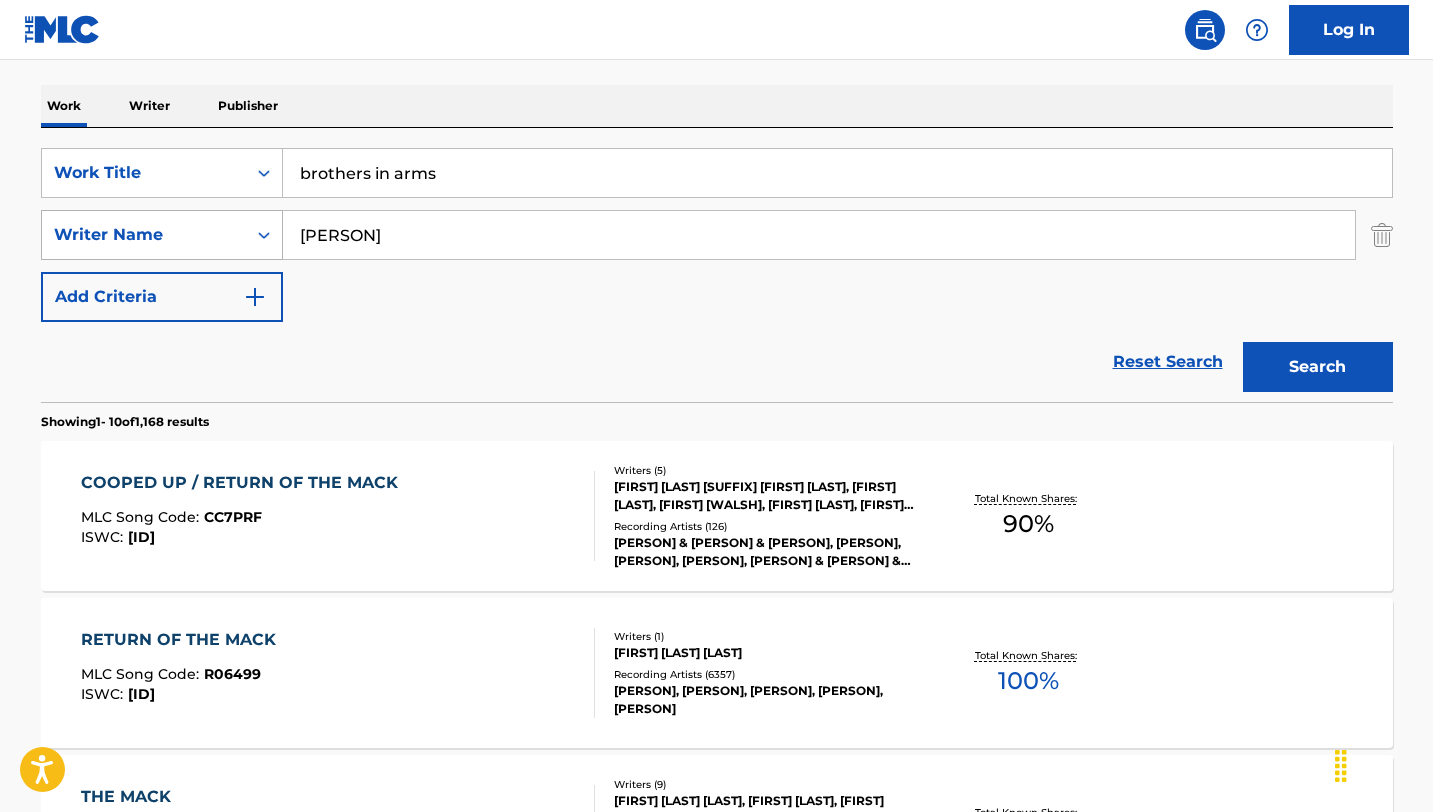click on "Search" at bounding box center (1318, 367) 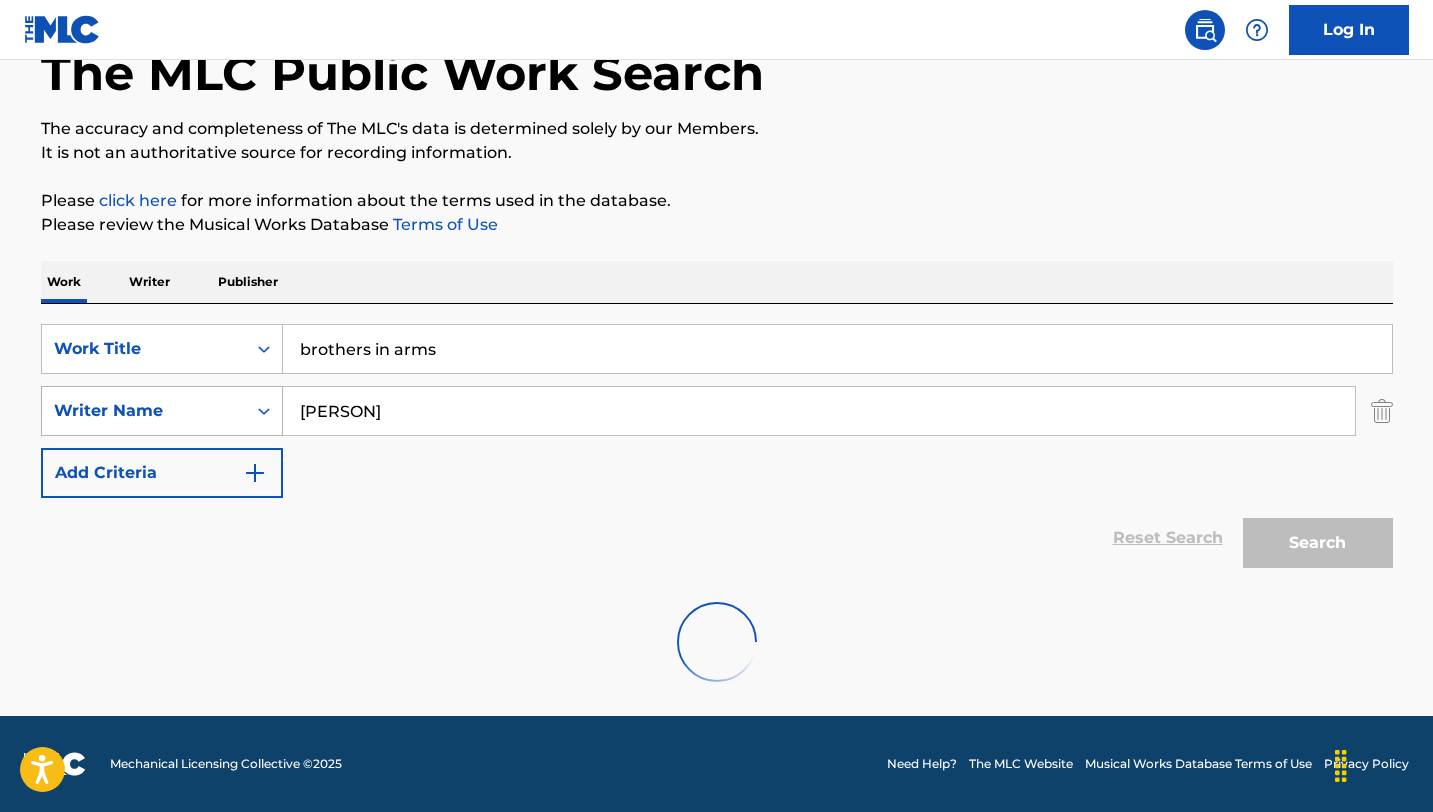 scroll, scrollTop: 56, scrollLeft: 0, axis: vertical 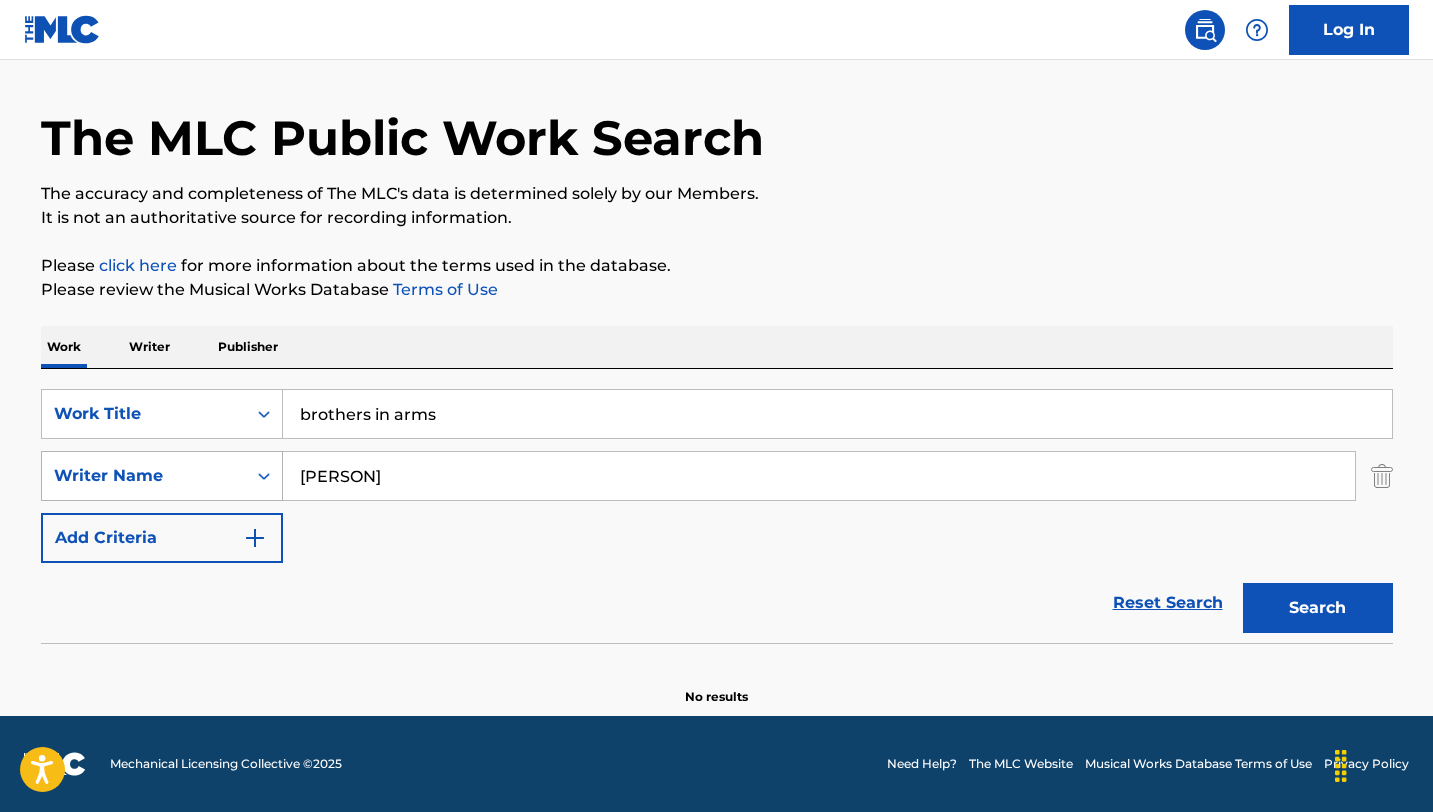 click 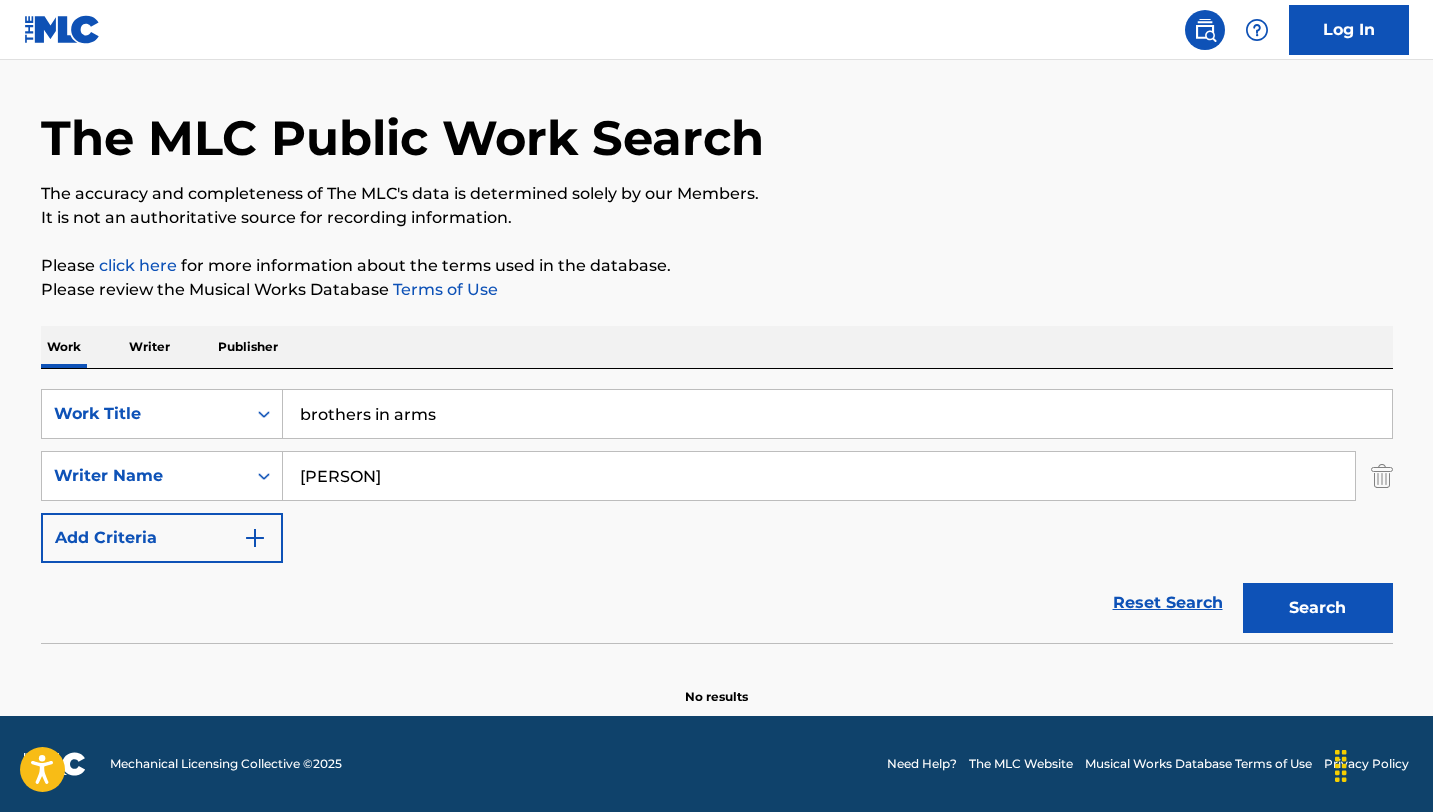 drag, startPoint x: 397, startPoint y: 482, endPoint x: 182, endPoint y: 445, distance: 218.16049 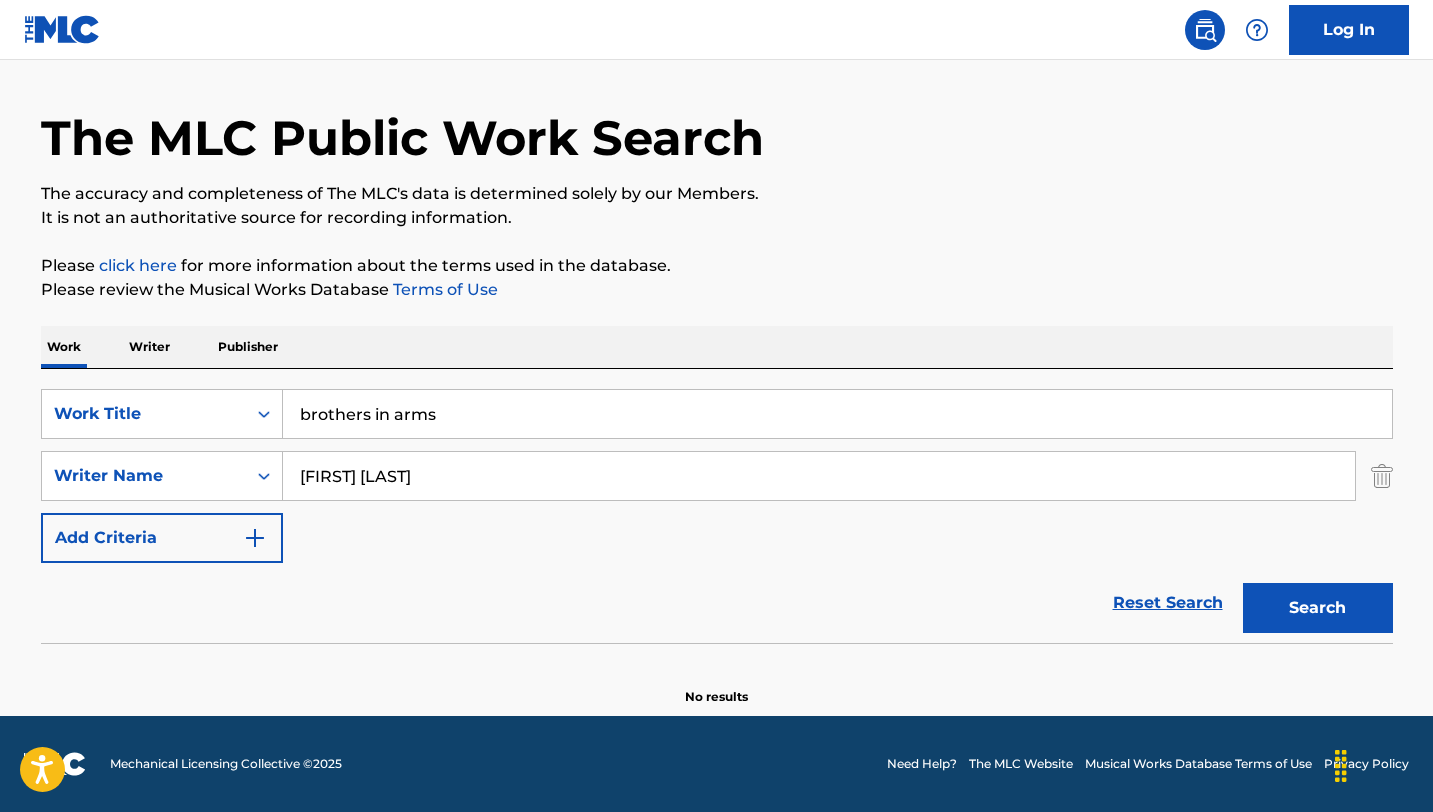 type on "[FIRST] [LAST]" 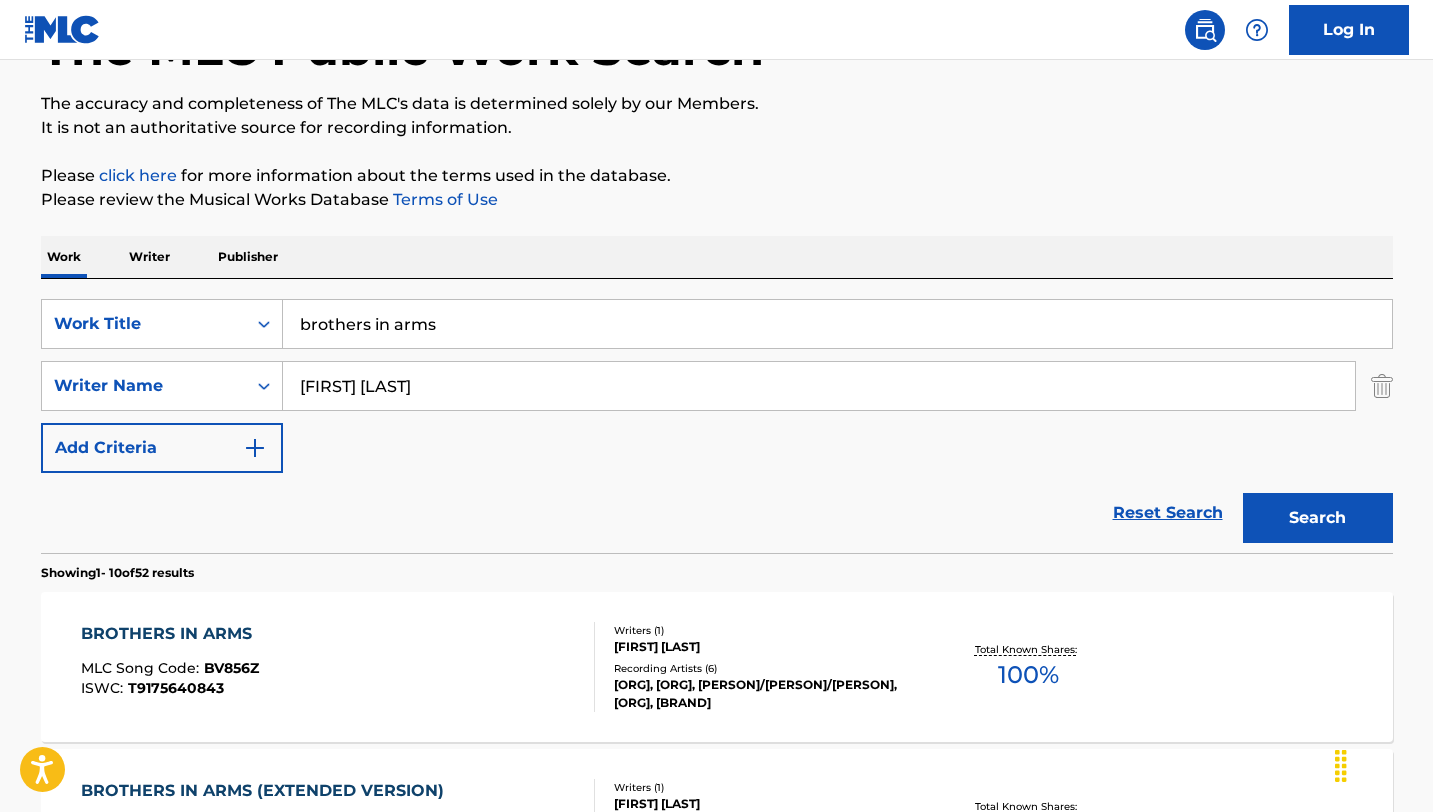 scroll, scrollTop: 169, scrollLeft: 0, axis: vertical 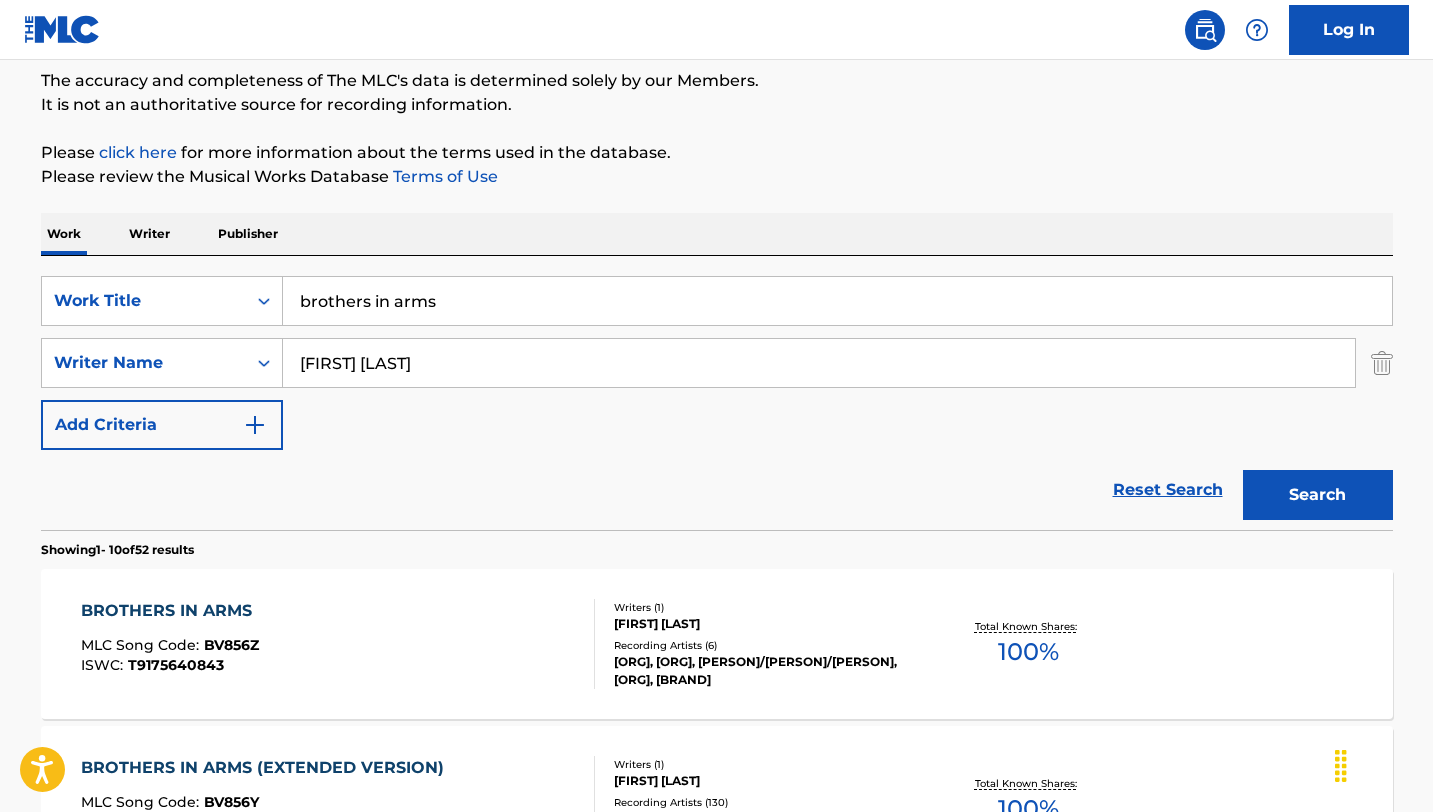 click on "[TITLE] MLC Song Code : [ID] ISWC : [ID]" at bounding box center (338, 644) 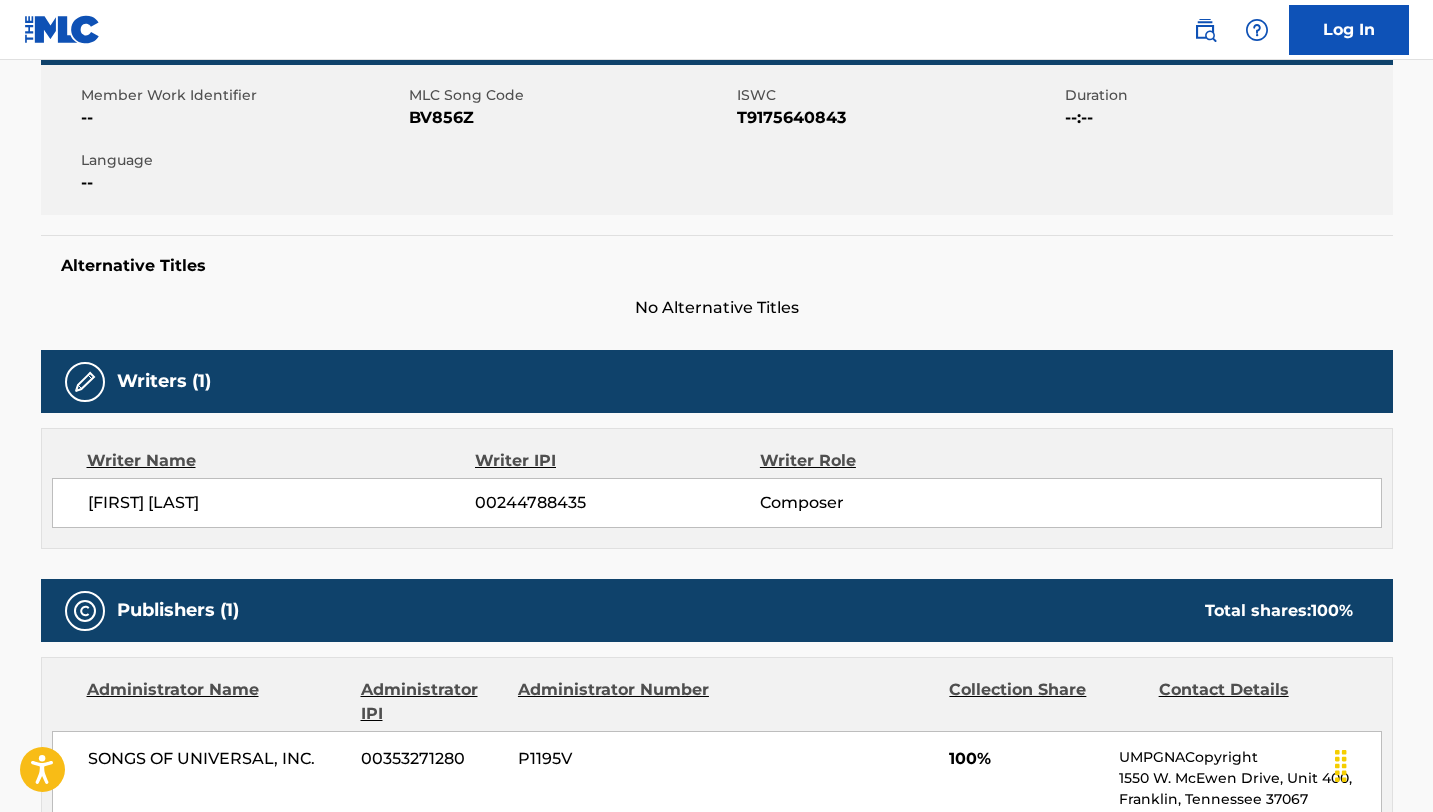 scroll, scrollTop: 305, scrollLeft: 0, axis: vertical 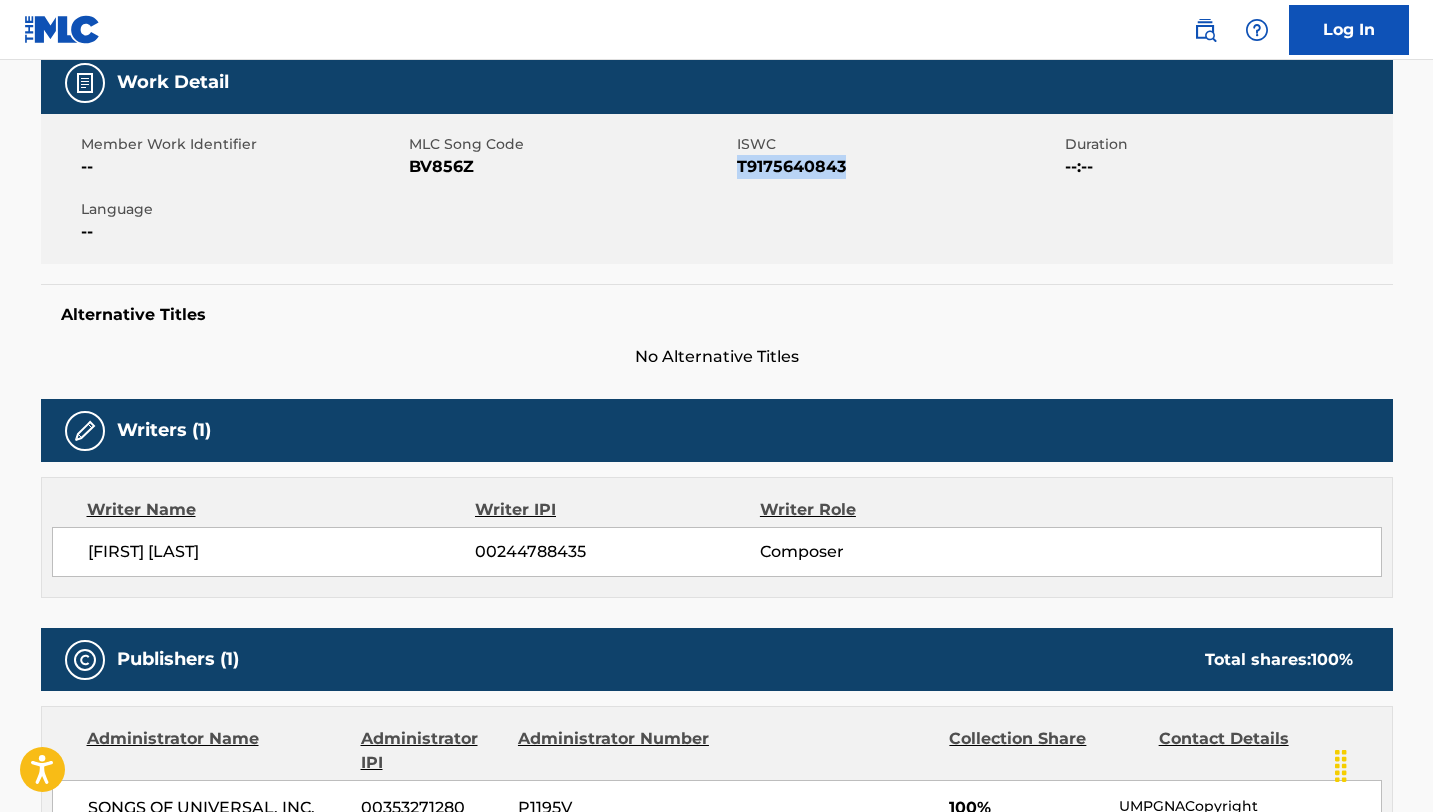 drag, startPoint x: 832, startPoint y: 168, endPoint x: 738, endPoint y: 167, distance: 94.00532 